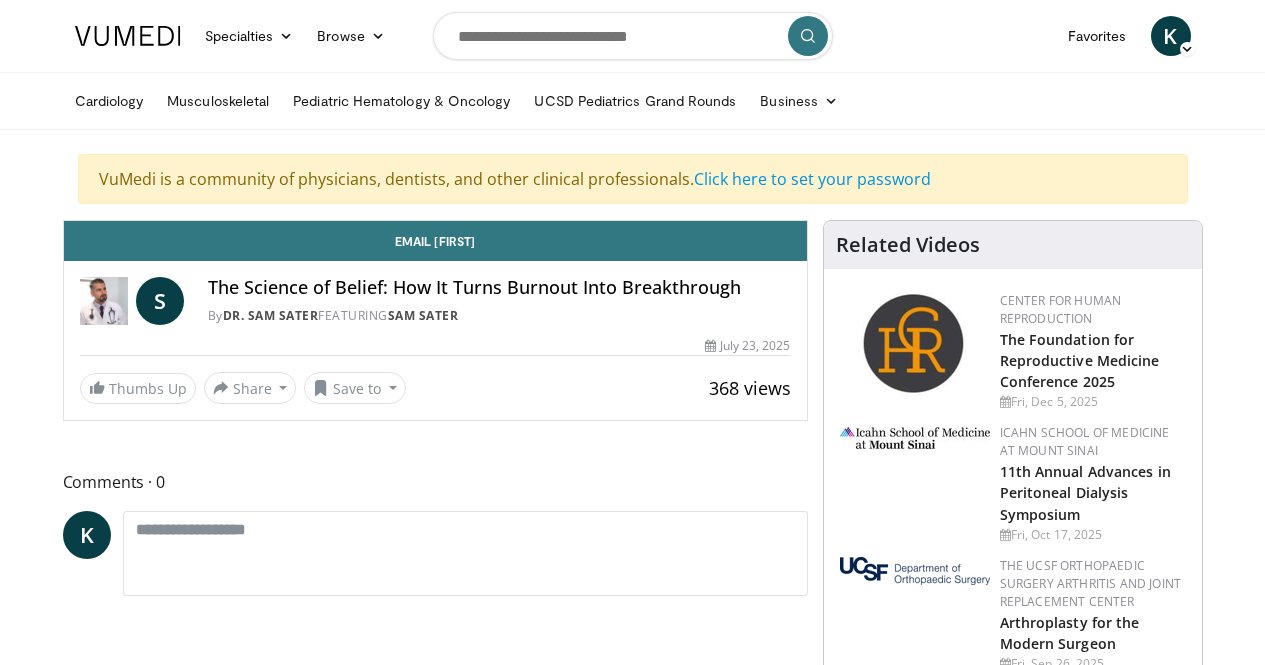 scroll, scrollTop: 0, scrollLeft: 0, axis: both 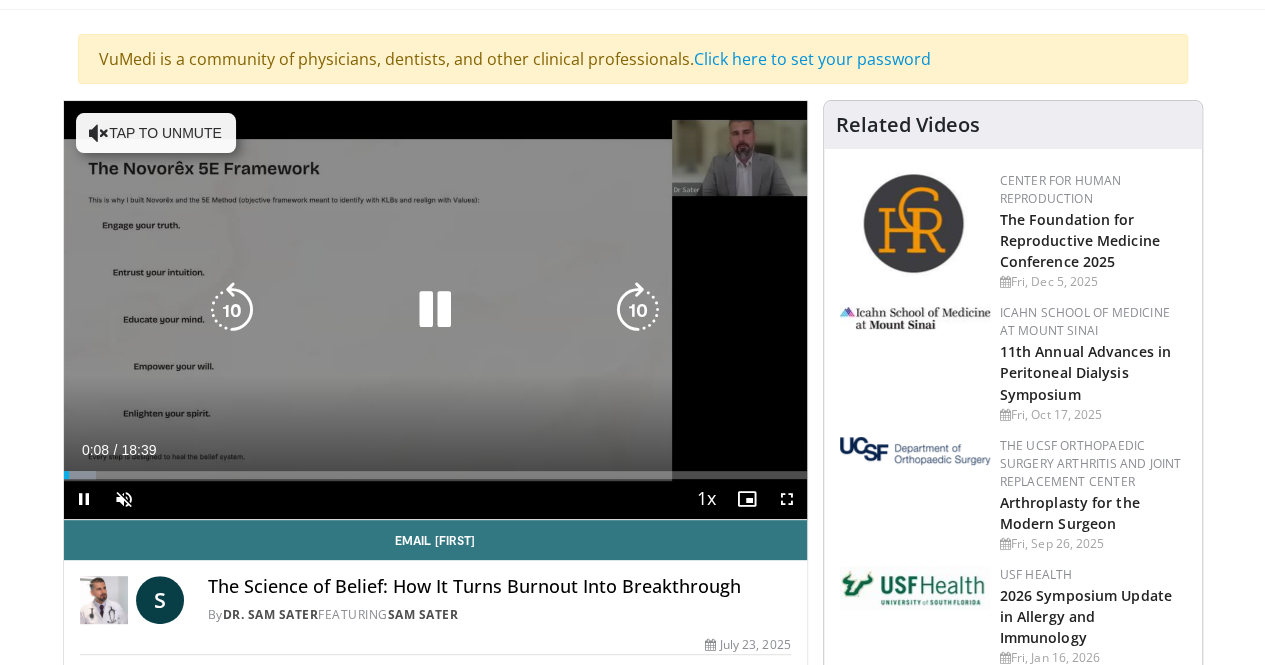 click at bounding box center [435, 310] 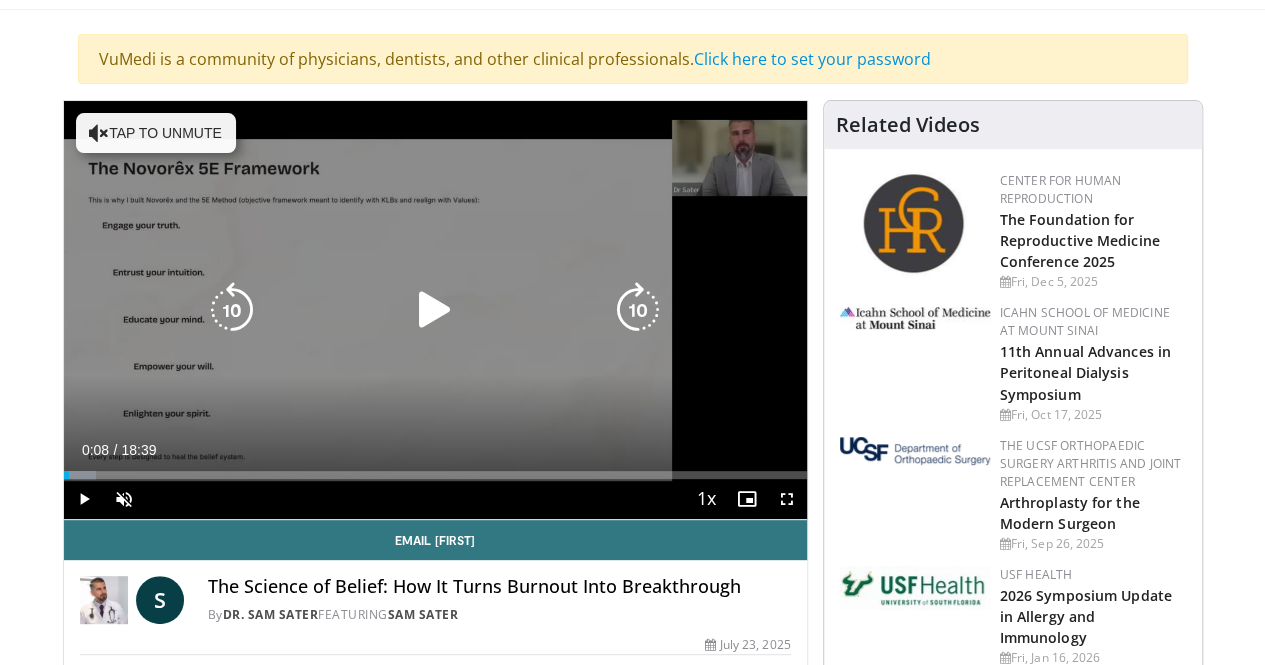 click at bounding box center (435, 310) 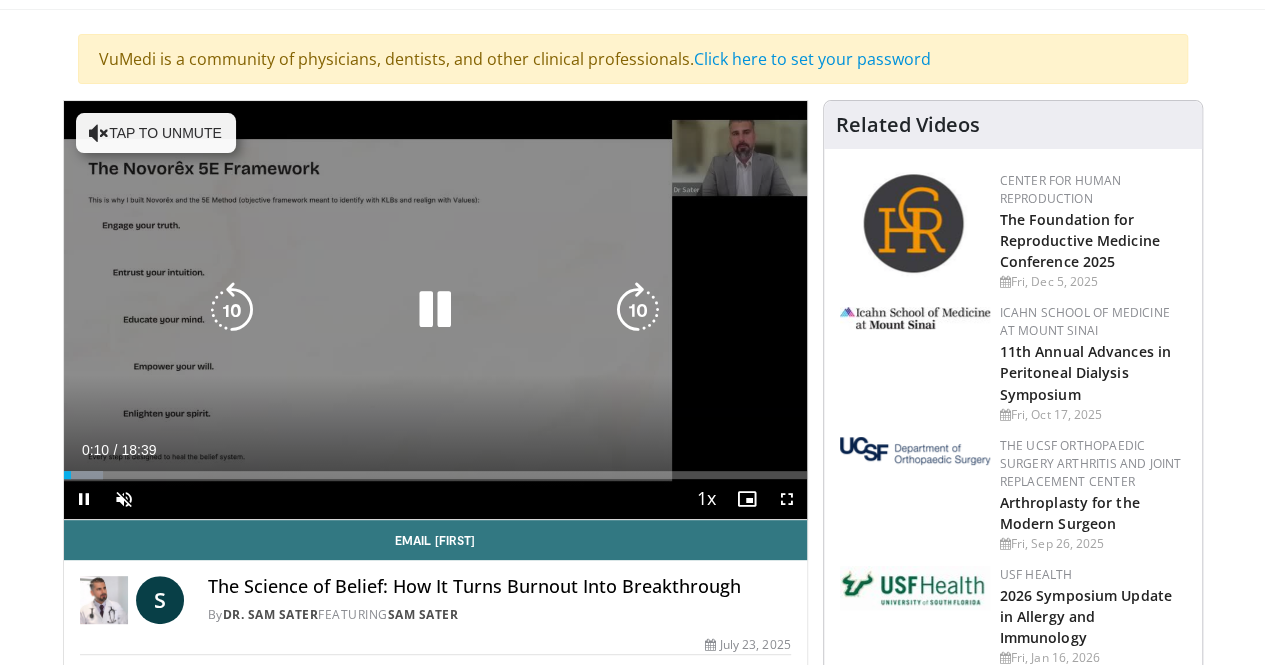 click on "10 seconds
Tap to unmute" at bounding box center [435, 310] 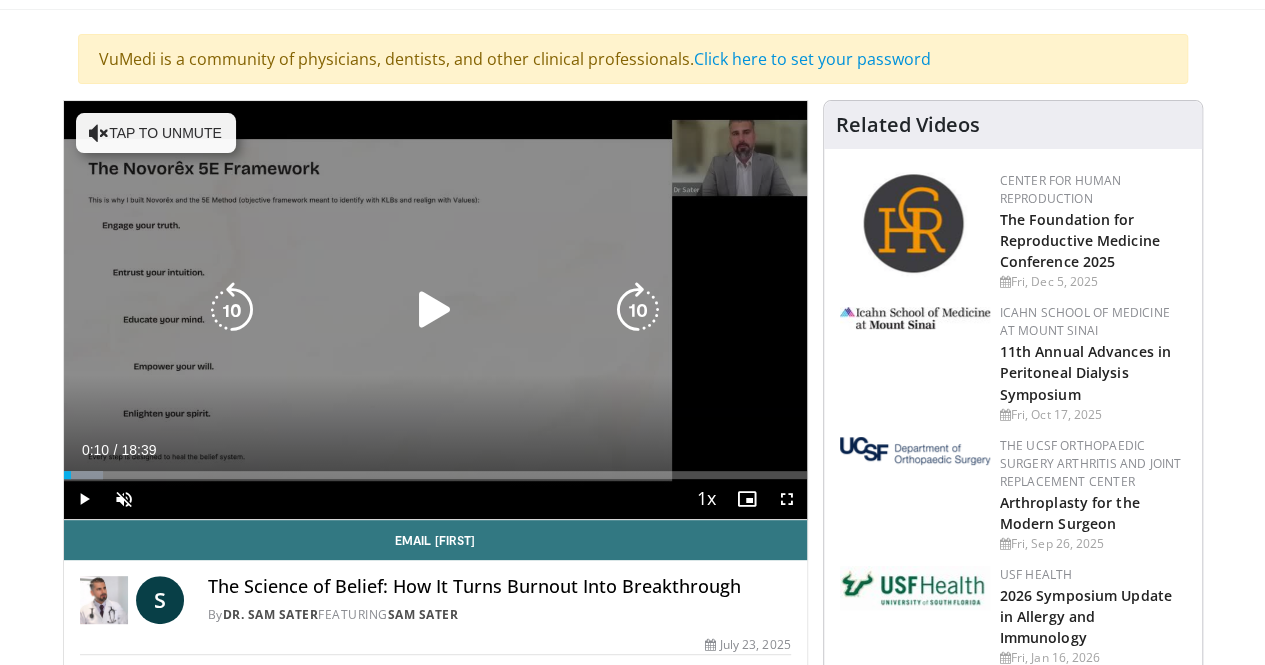 click at bounding box center [435, 310] 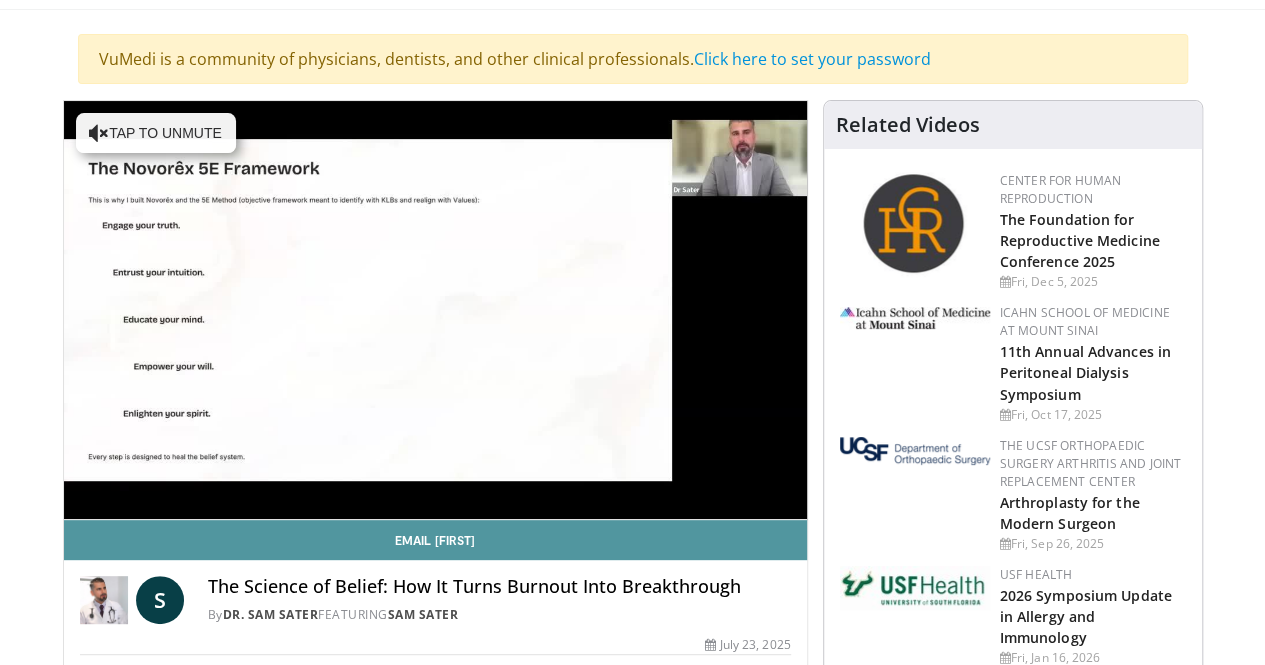 click on "Email
[FIRST]" at bounding box center [435, 540] 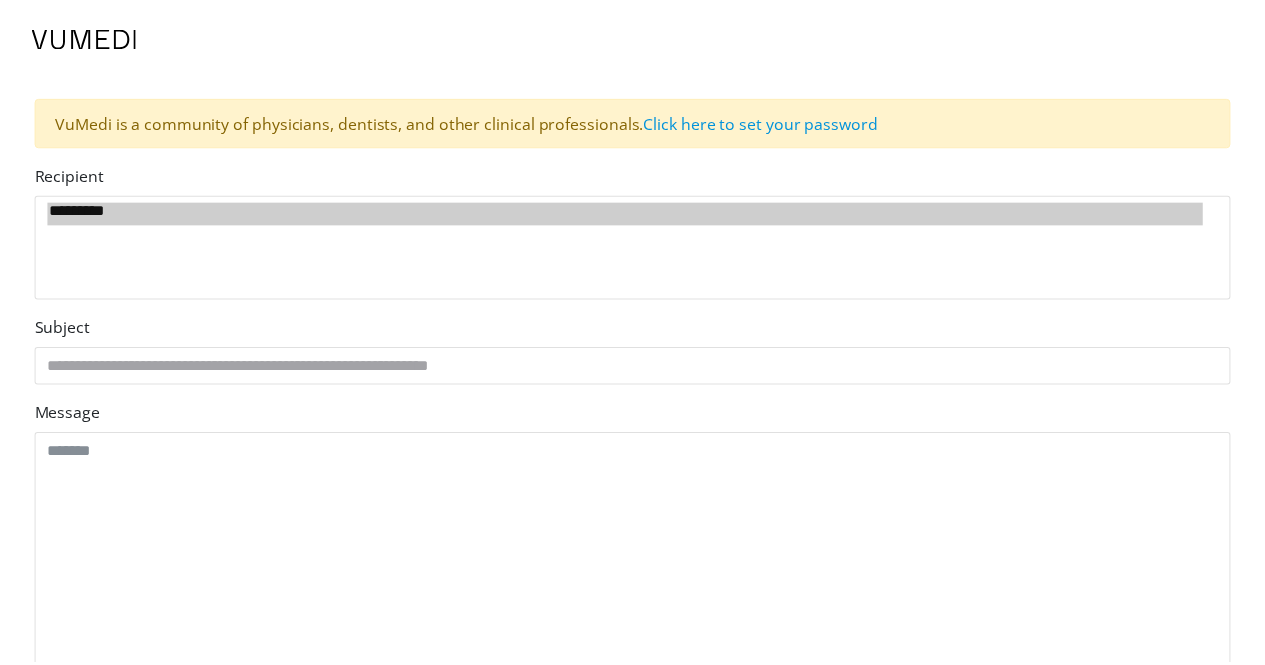 scroll, scrollTop: 0, scrollLeft: 0, axis: both 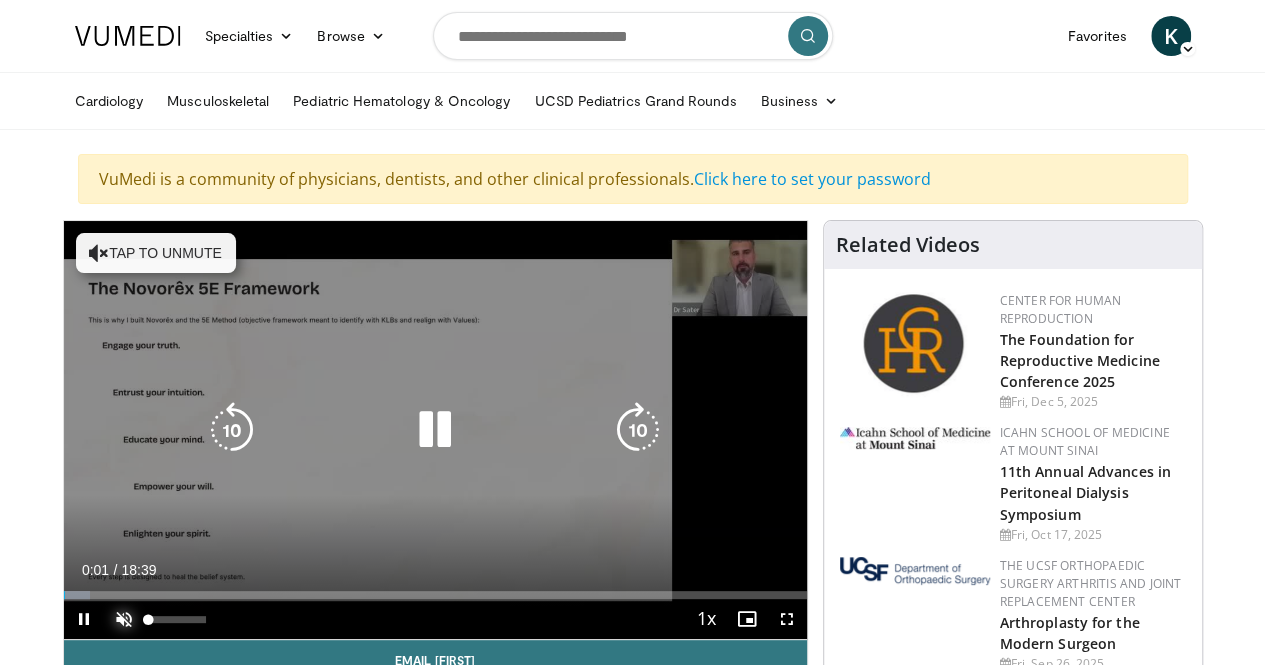 click at bounding box center [124, 619] 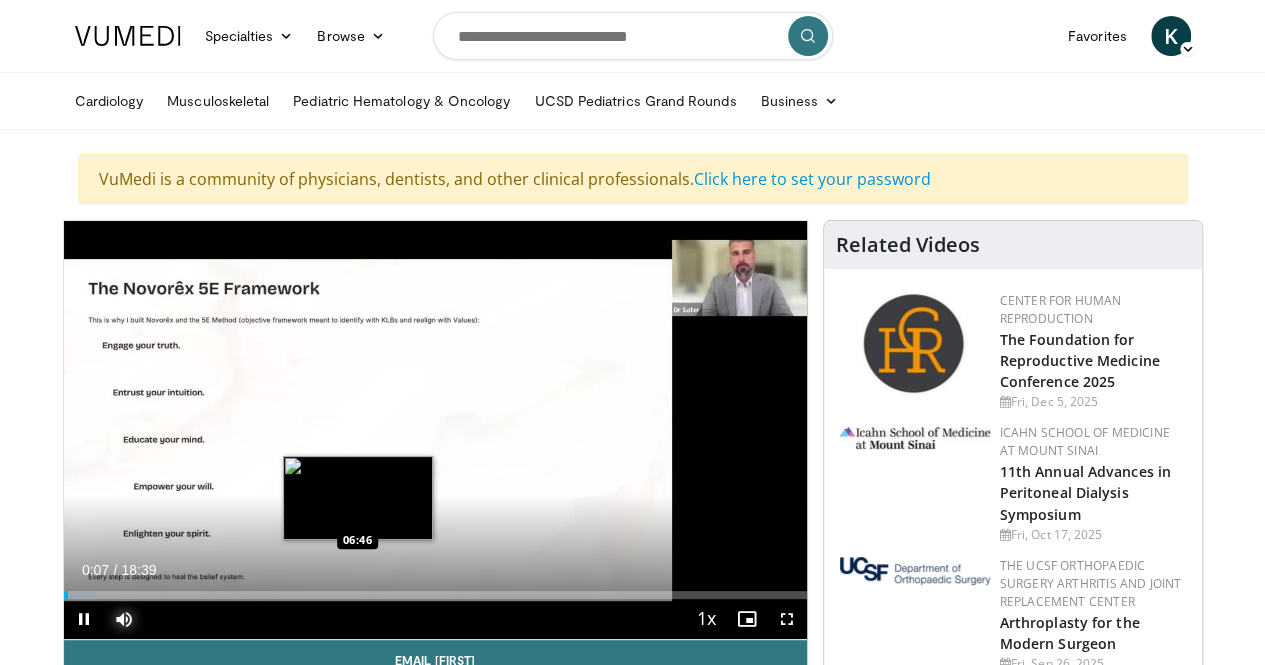 type 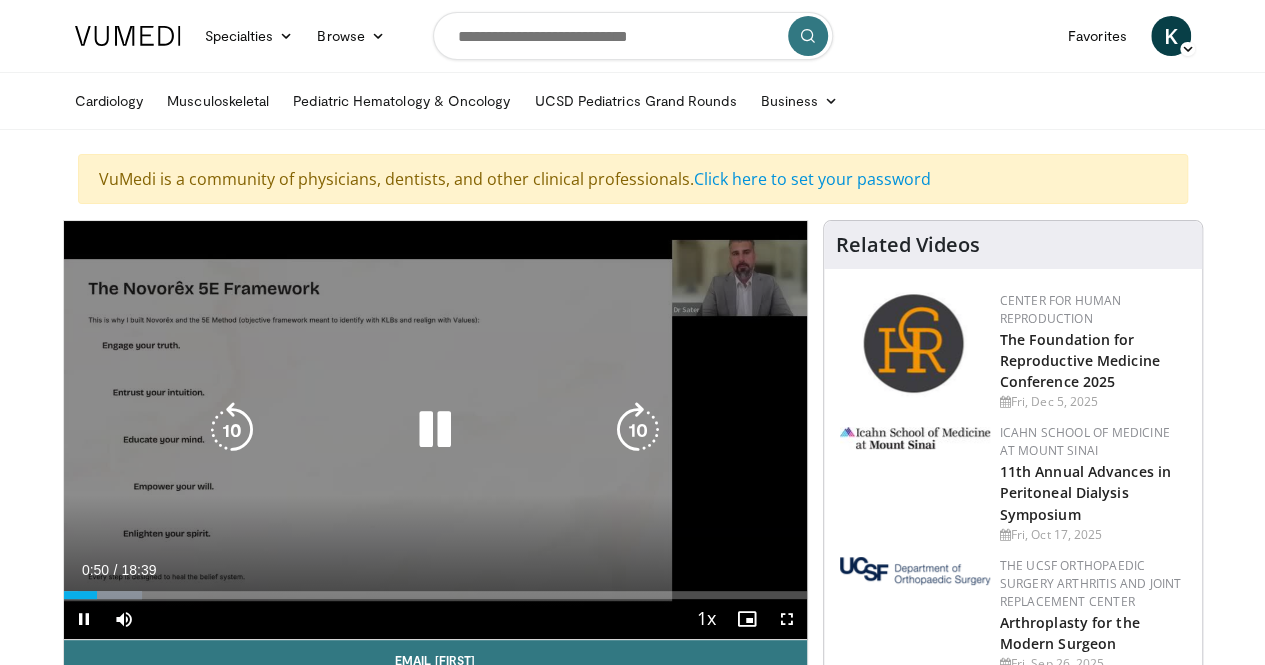 click at bounding box center (638, 430) 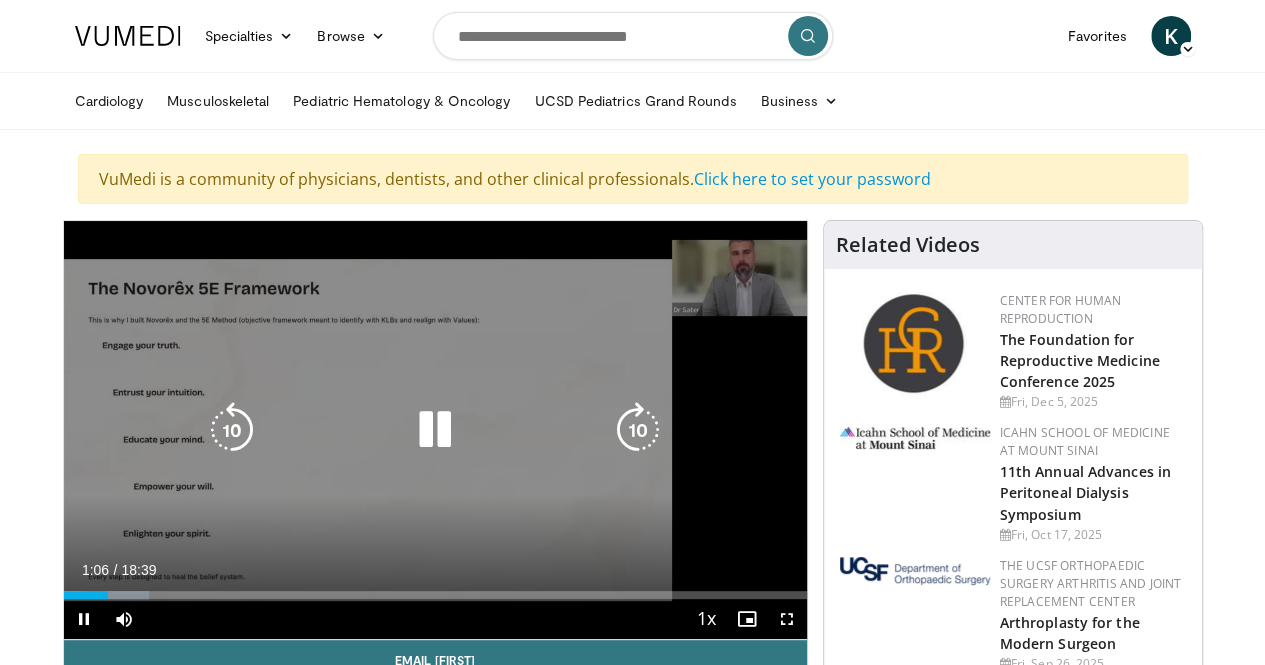 click at bounding box center [638, 430] 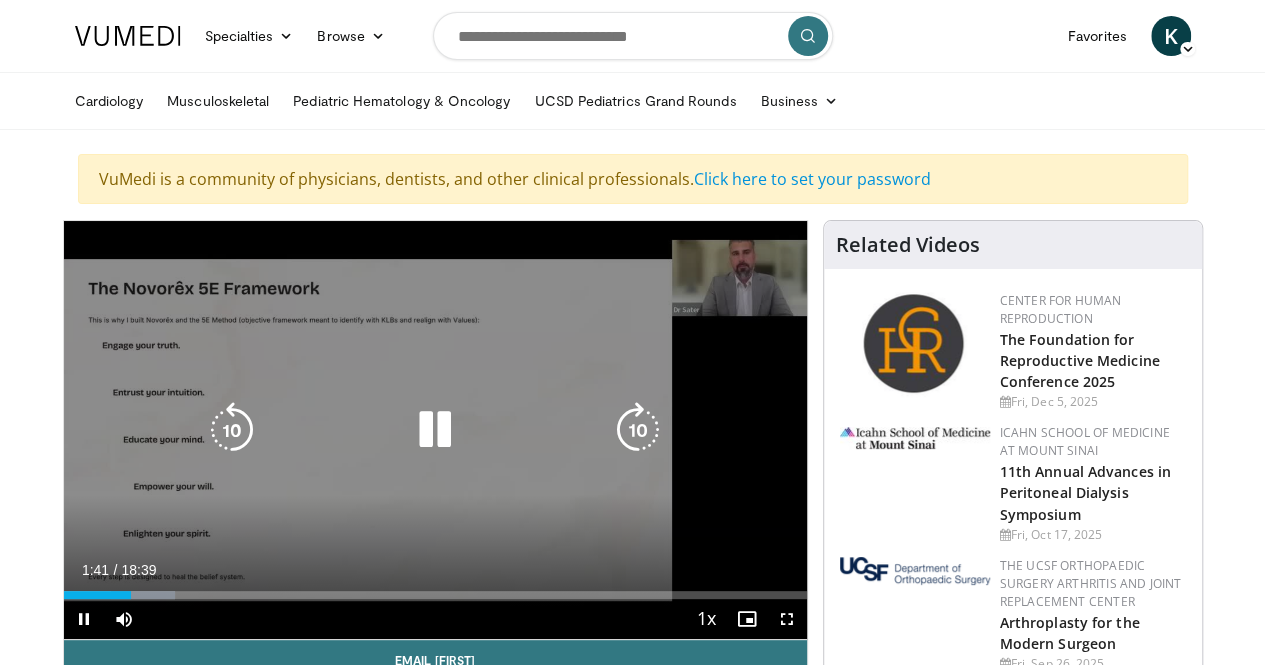 click at bounding box center (638, 430) 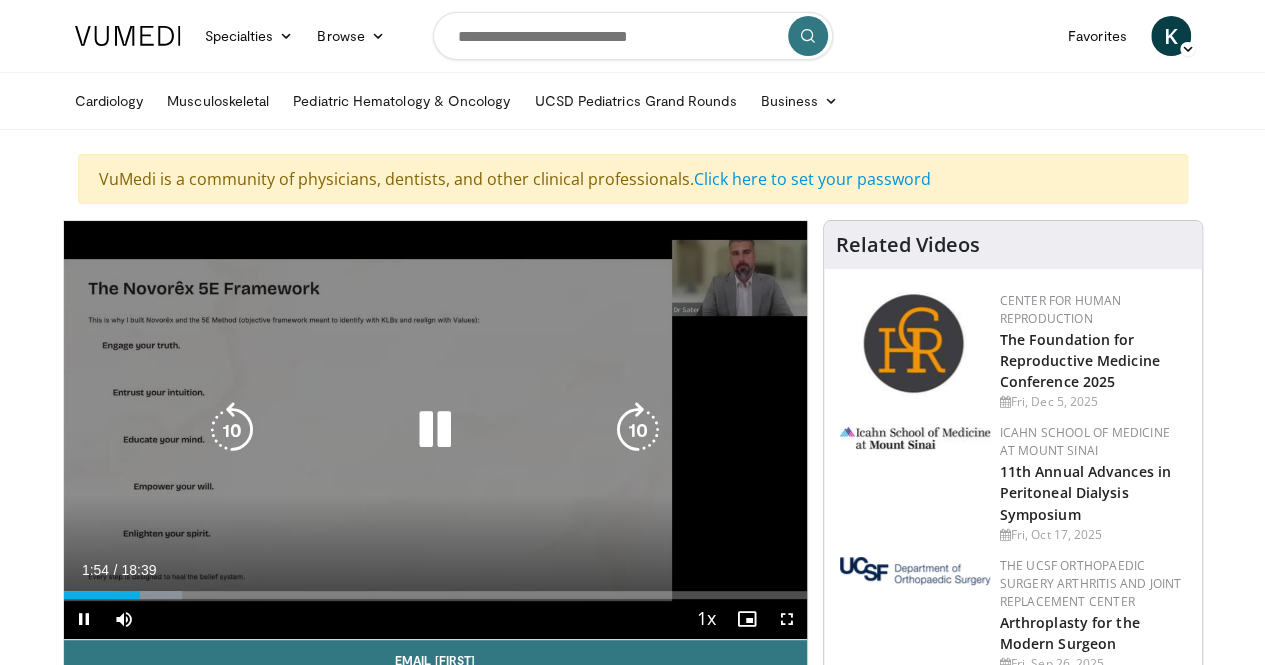 click at bounding box center (638, 430) 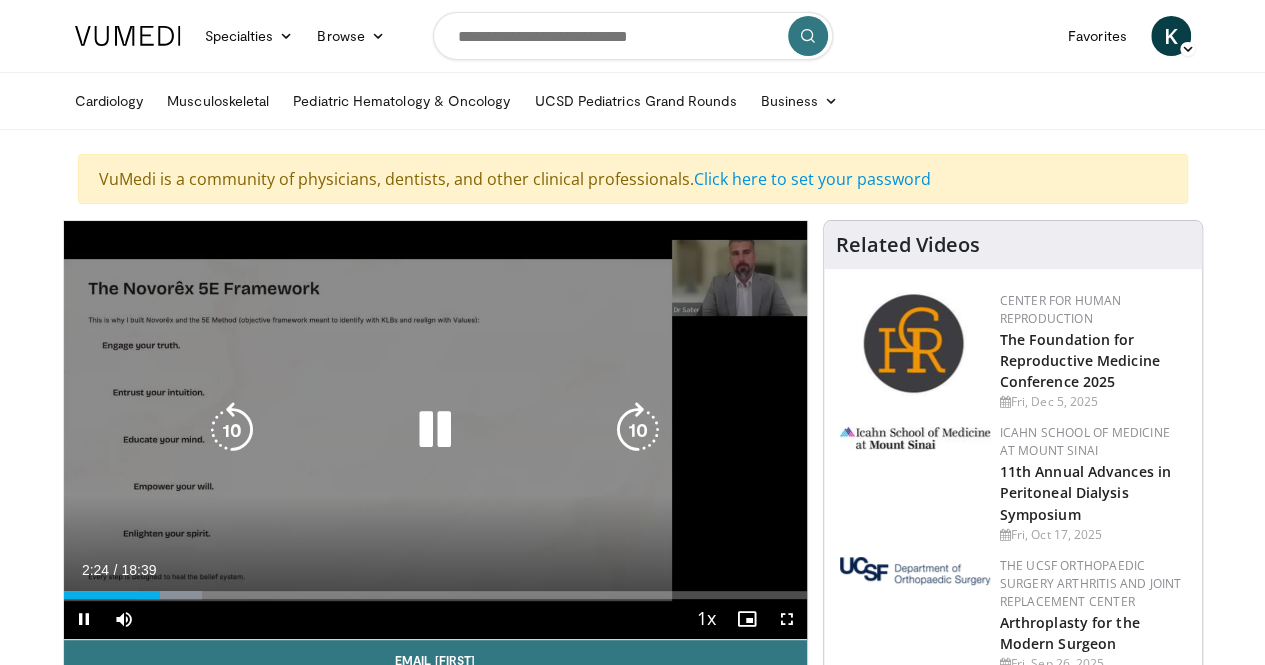 click at bounding box center [638, 430] 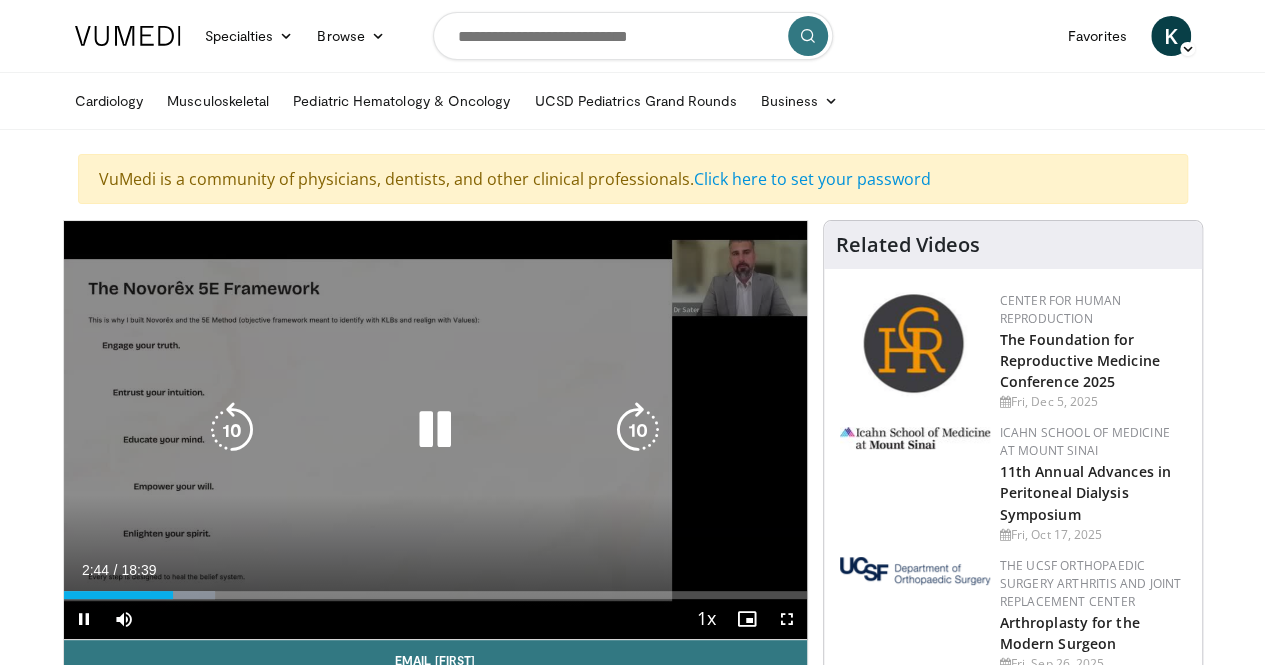 click at bounding box center [638, 430] 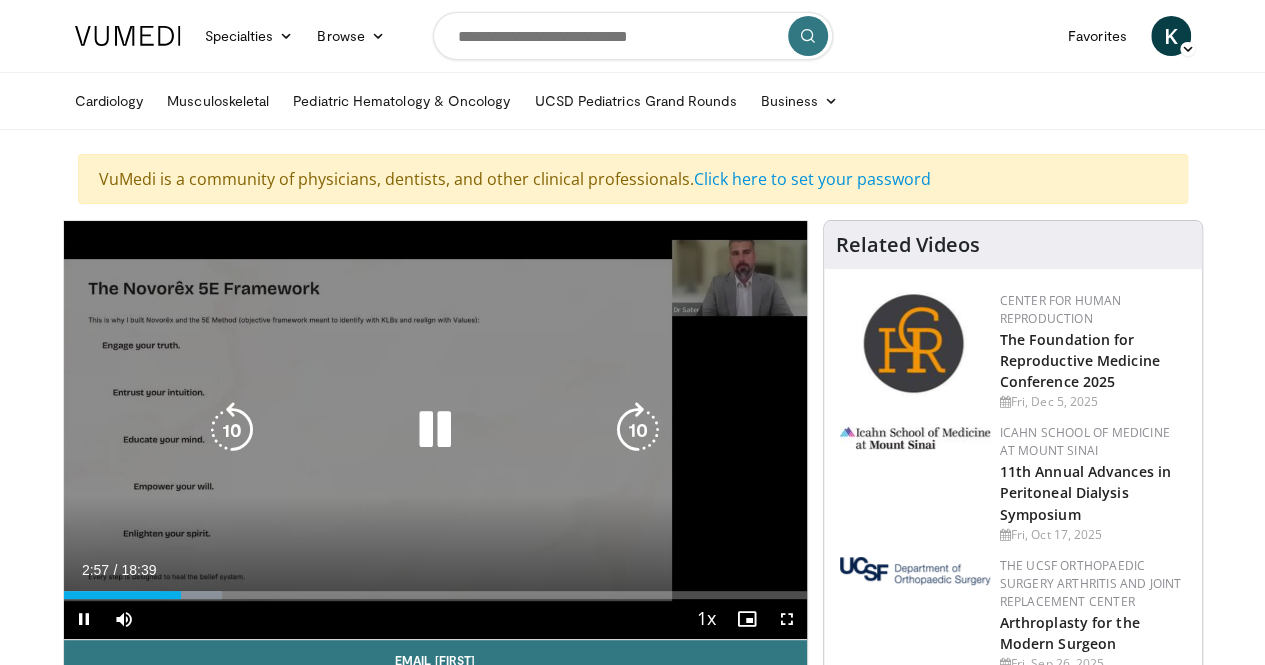 click at bounding box center (638, 430) 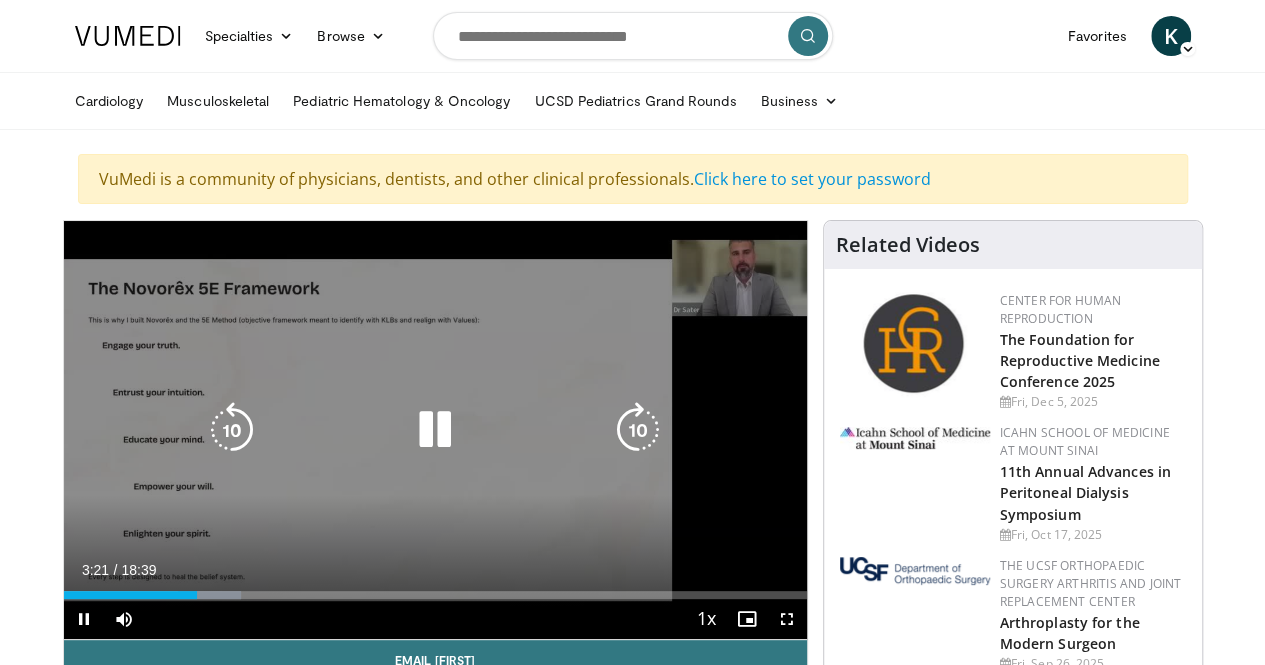 click at bounding box center (638, 430) 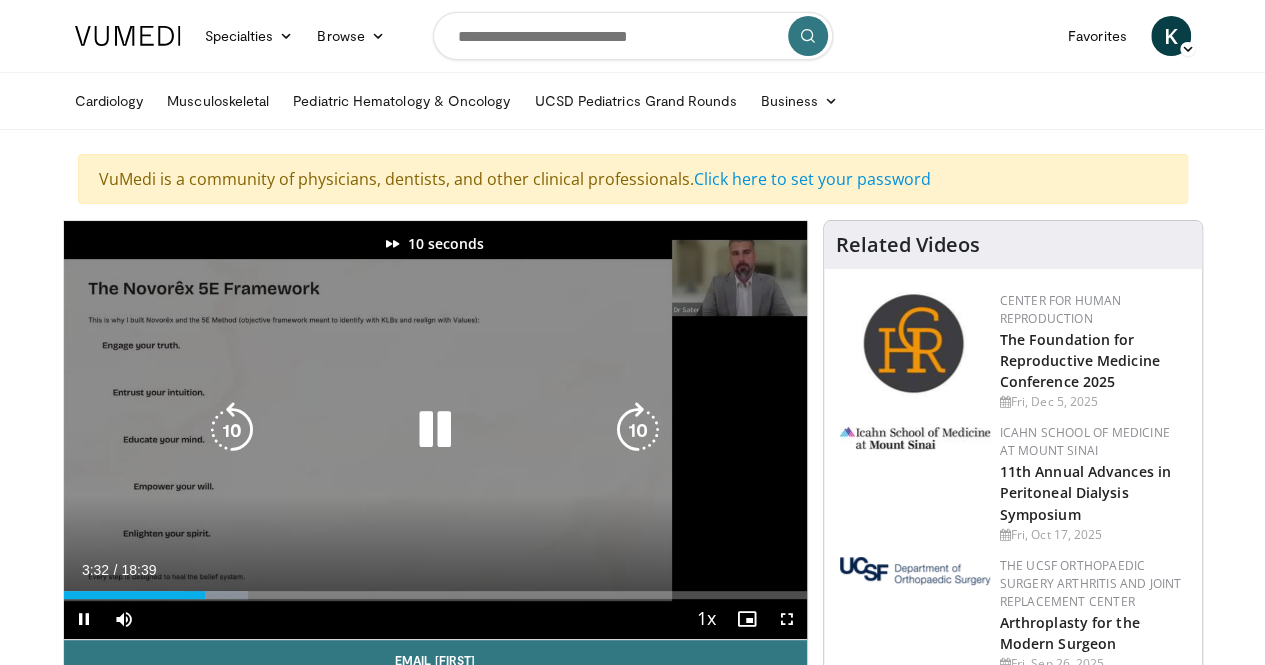 click at bounding box center (638, 430) 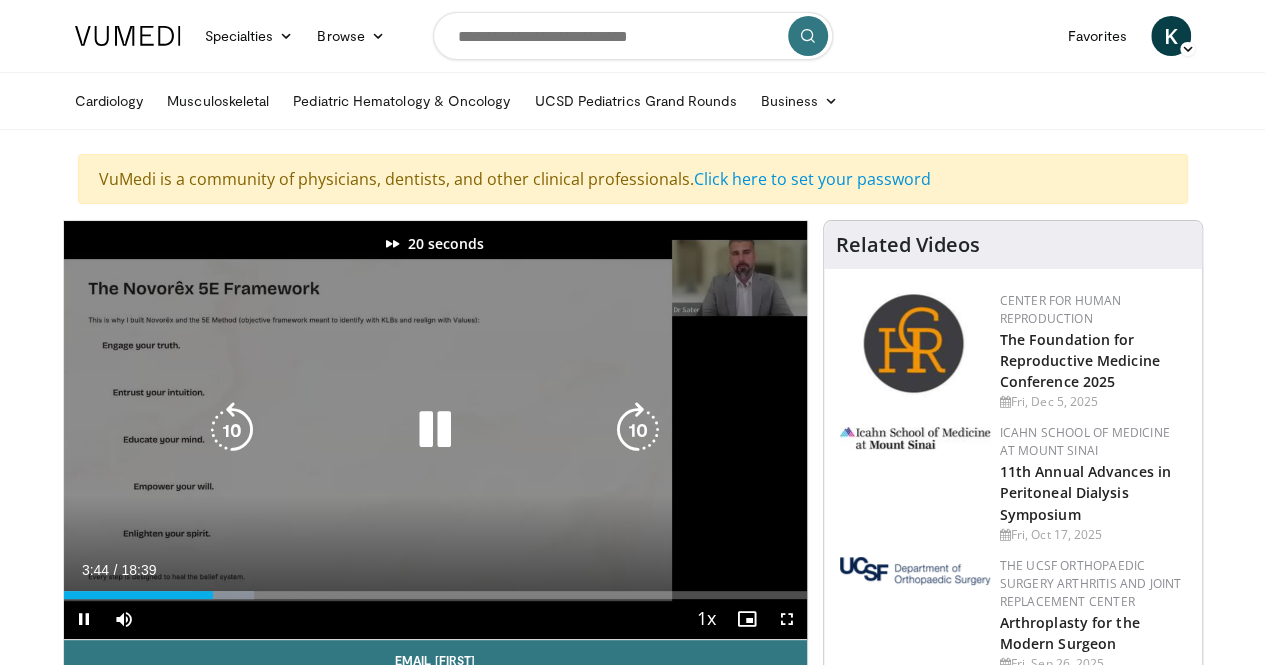 click at bounding box center (638, 430) 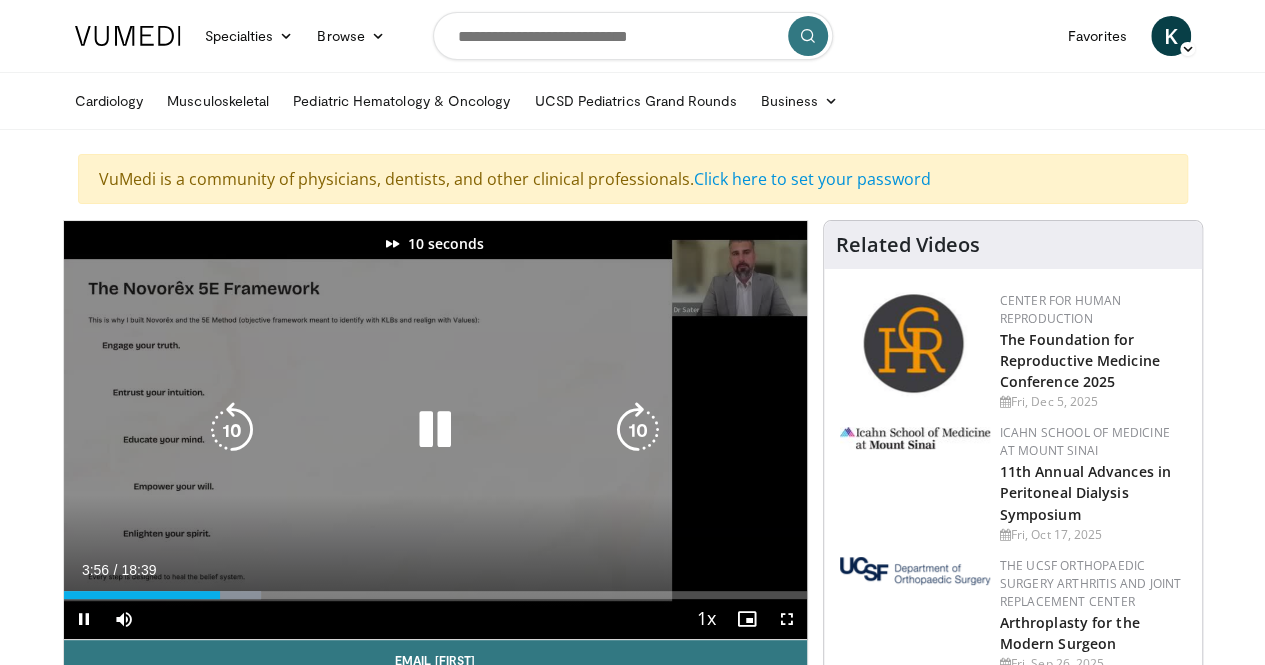 click at bounding box center [638, 430] 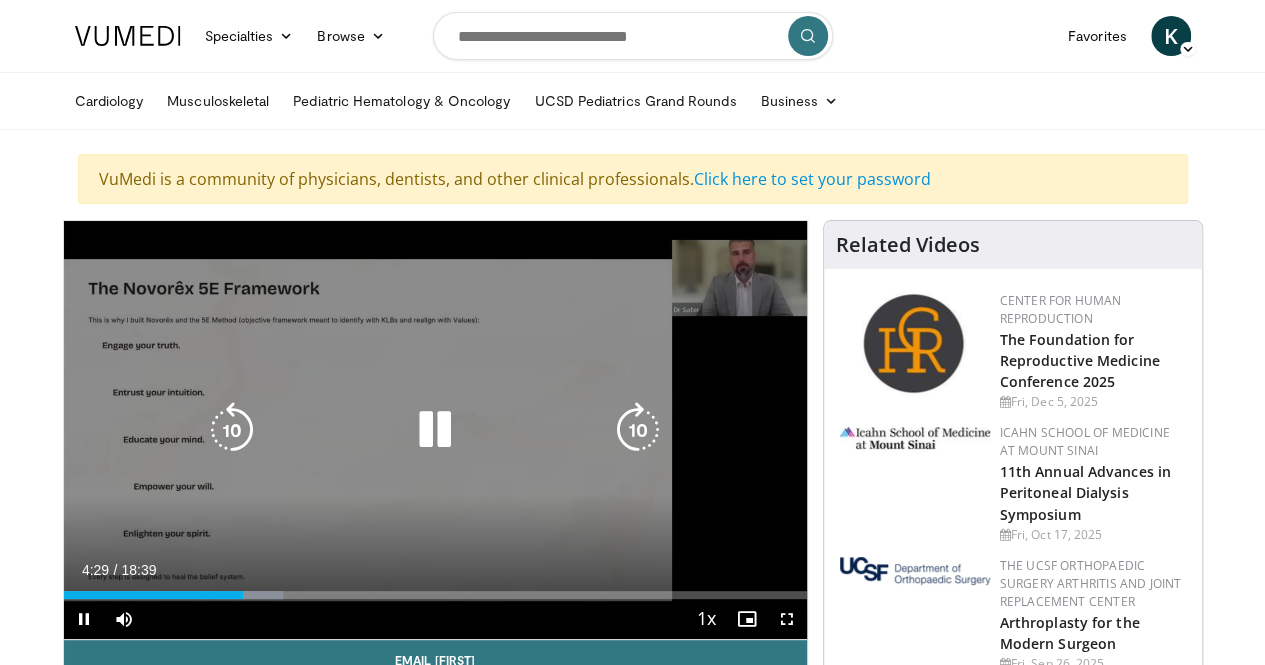 click at bounding box center (638, 430) 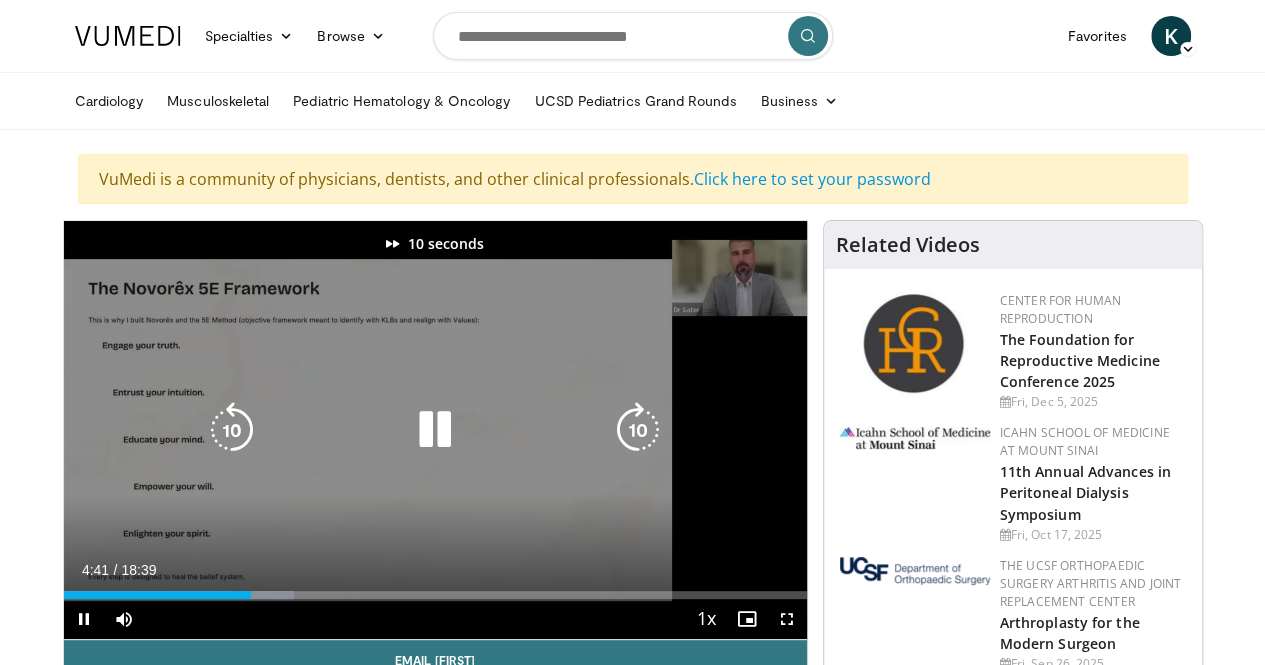 click at bounding box center (638, 430) 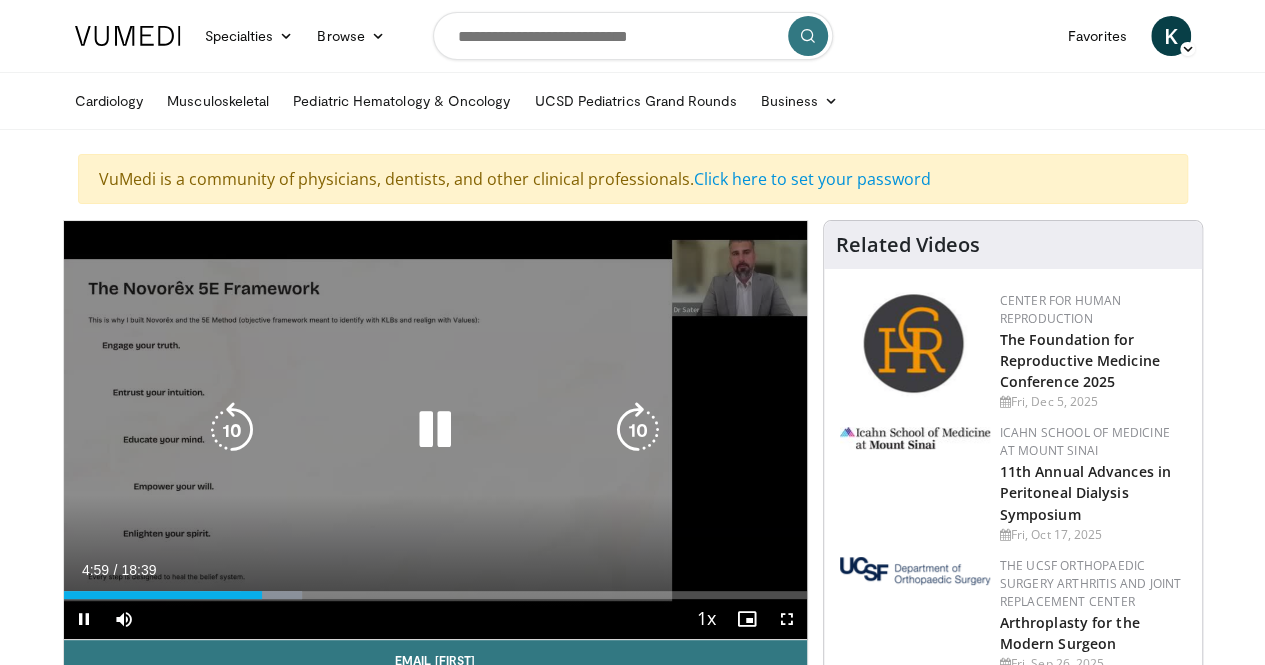 click at bounding box center [638, 430] 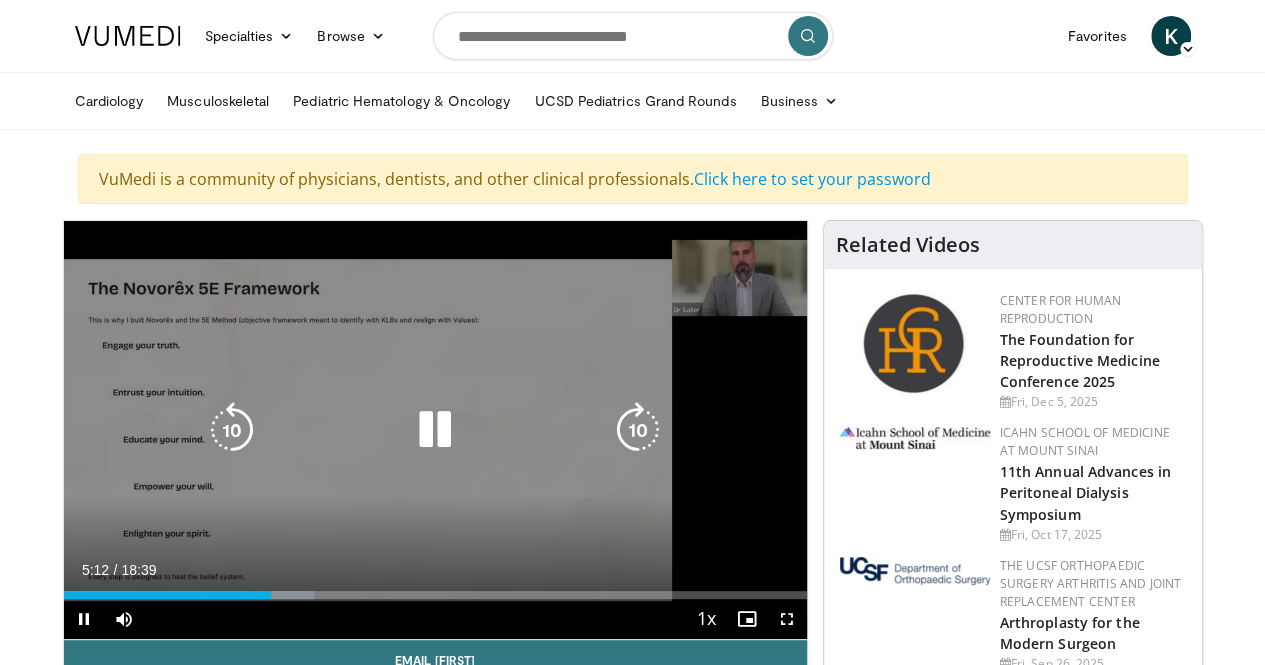 click at bounding box center [435, 430] 